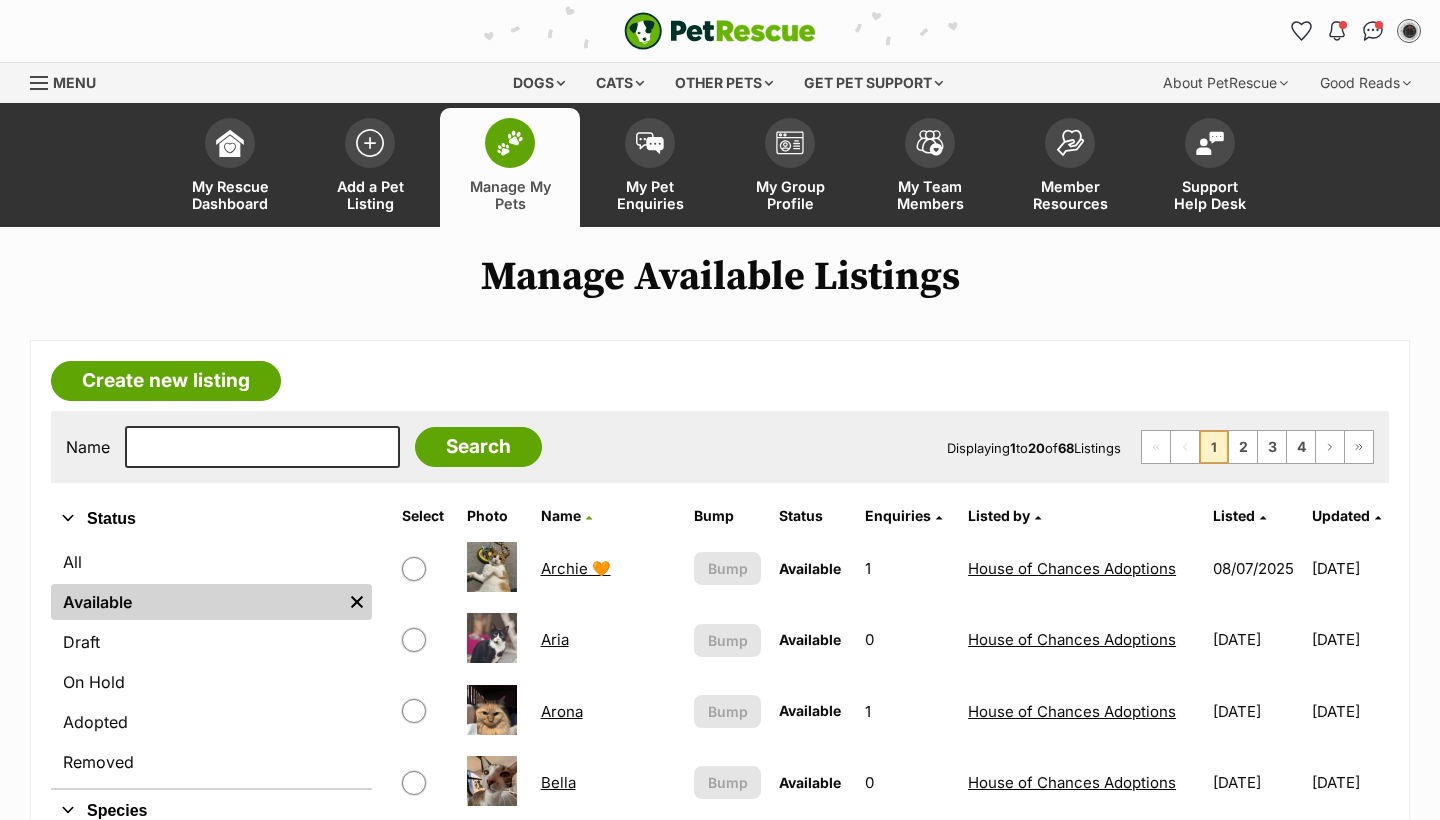 scroll, scrollTop: 0, scrollLeft: 0, axis: both 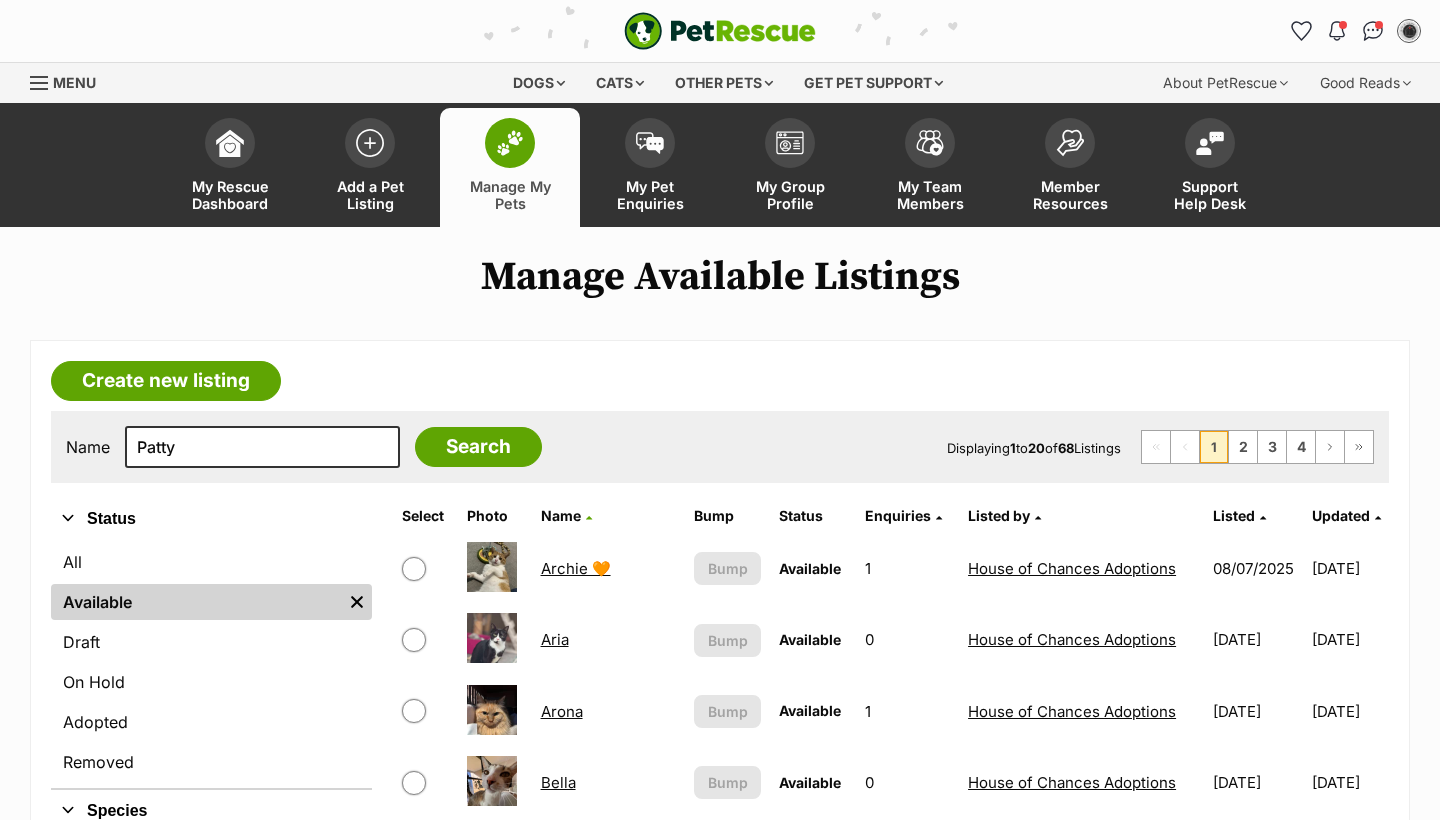 type on "Patty" 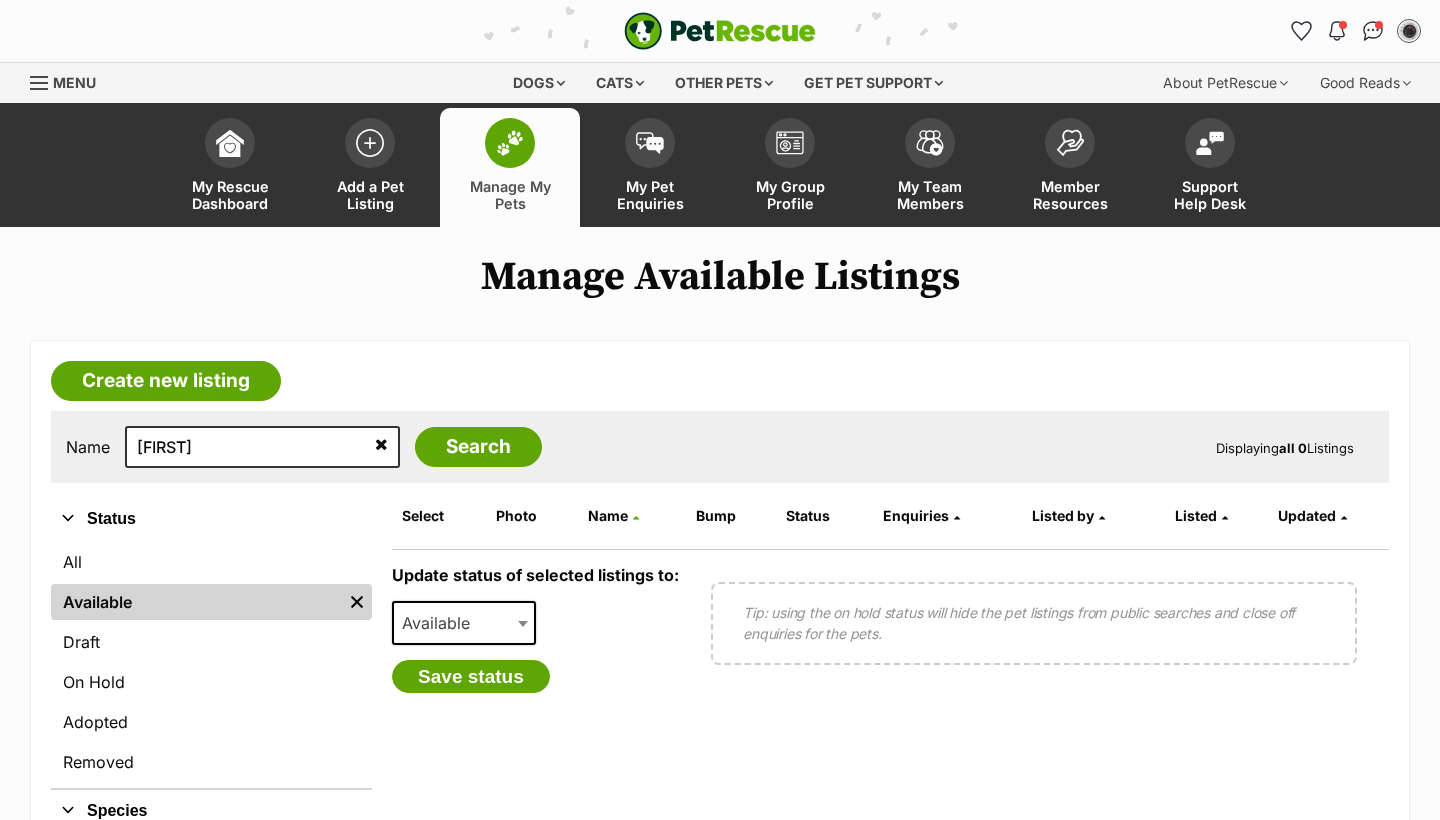 scroll, scrollTop: 0, scrollLeft: 0, axis: both 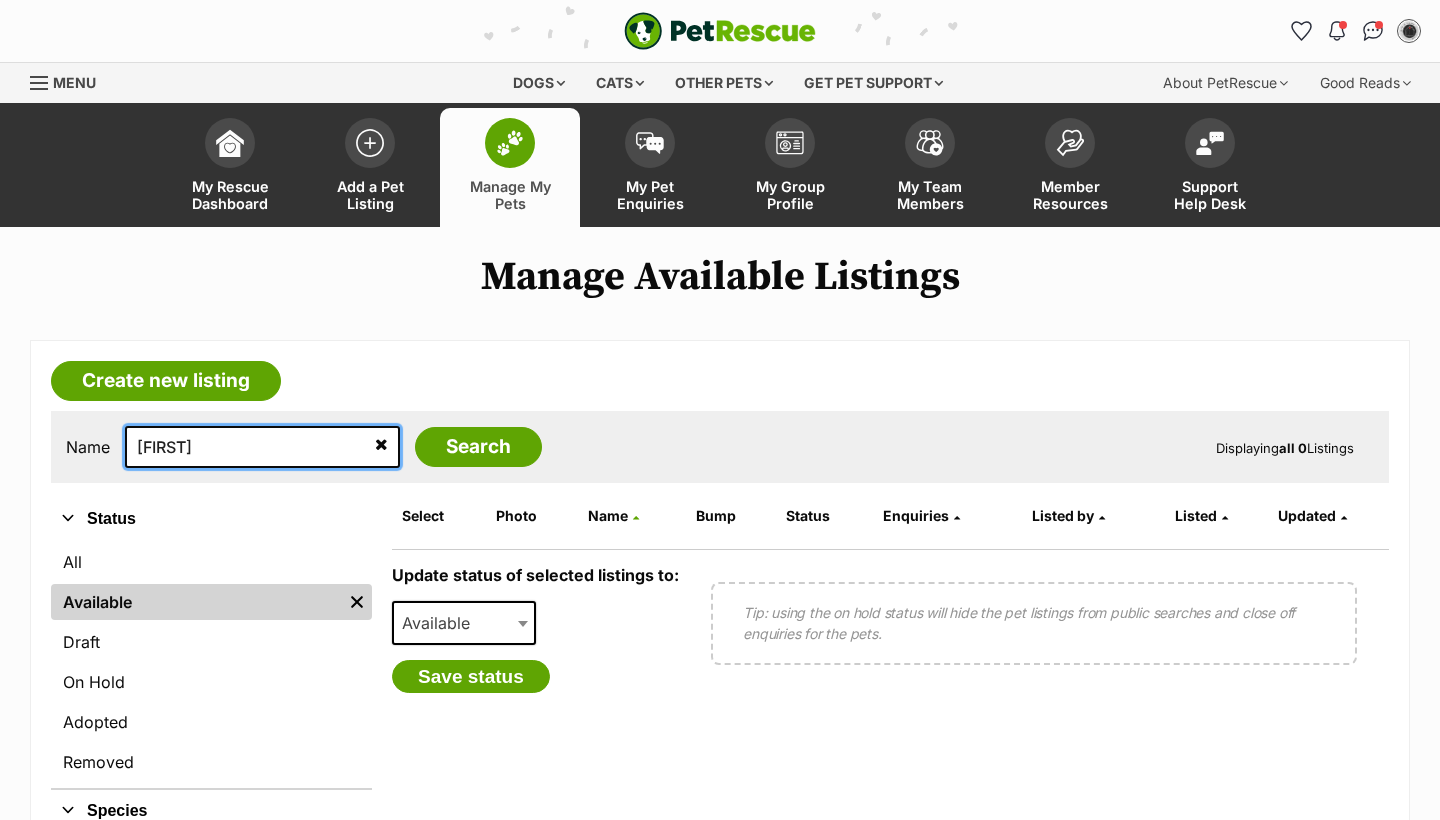click on "Patty" at bounding box center (262, 447) 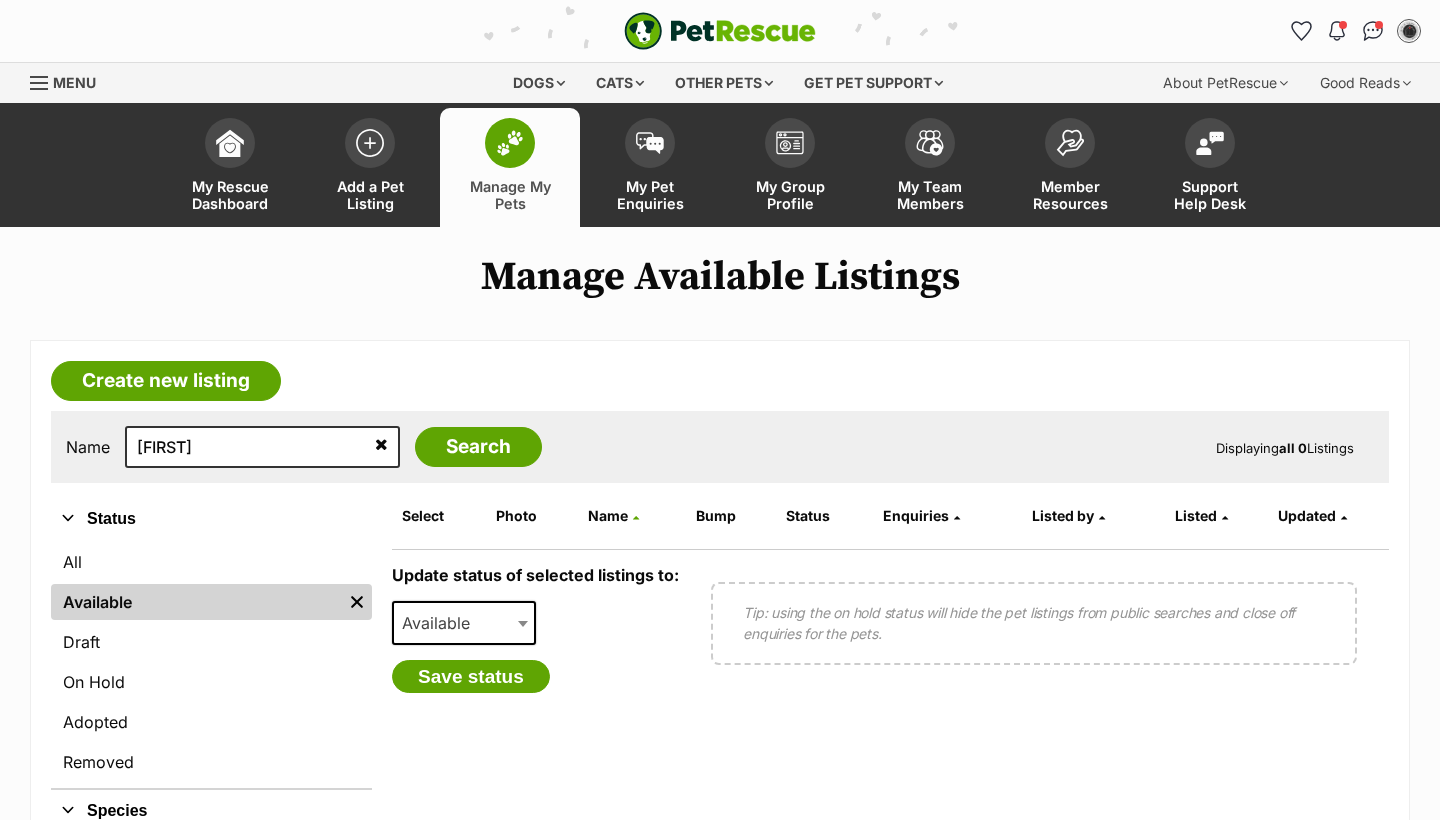 scroll, scrollTop: 0, scrollLeft: 0, axis: both 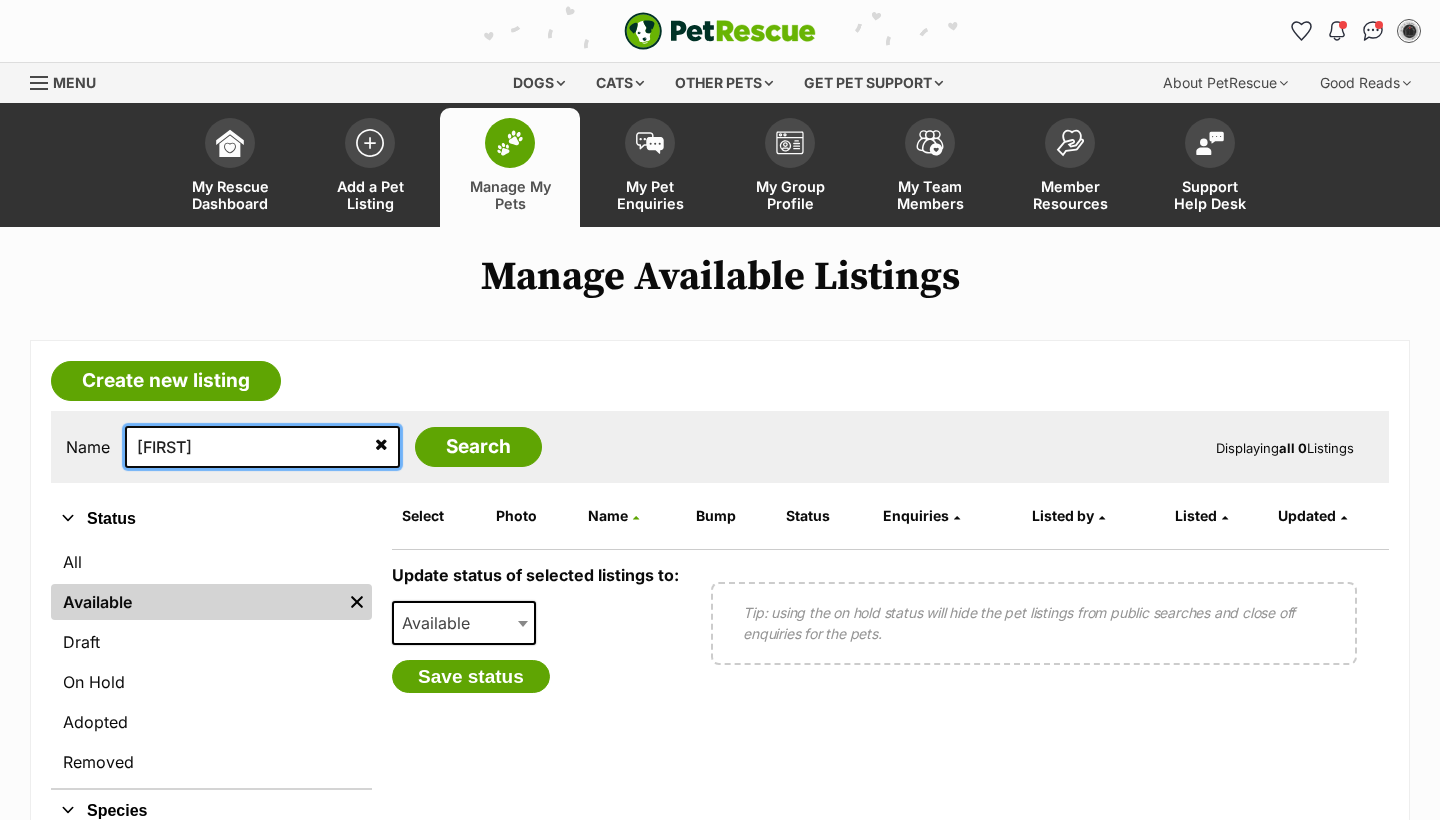 click on "Patty" at bounding box center (262, 447) 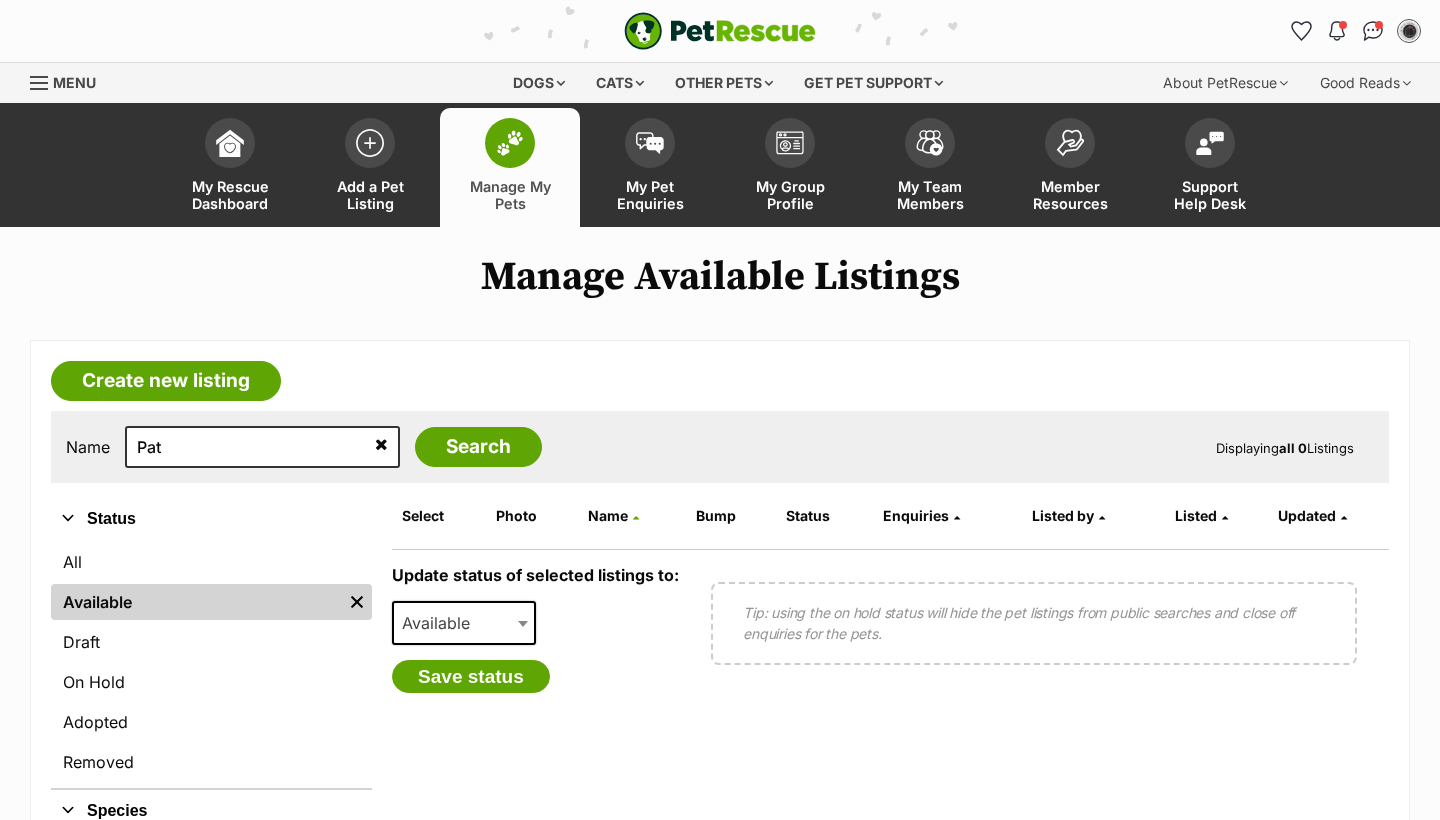 scroll, scrollTop: 0, scrollLeft: 0, axis: both 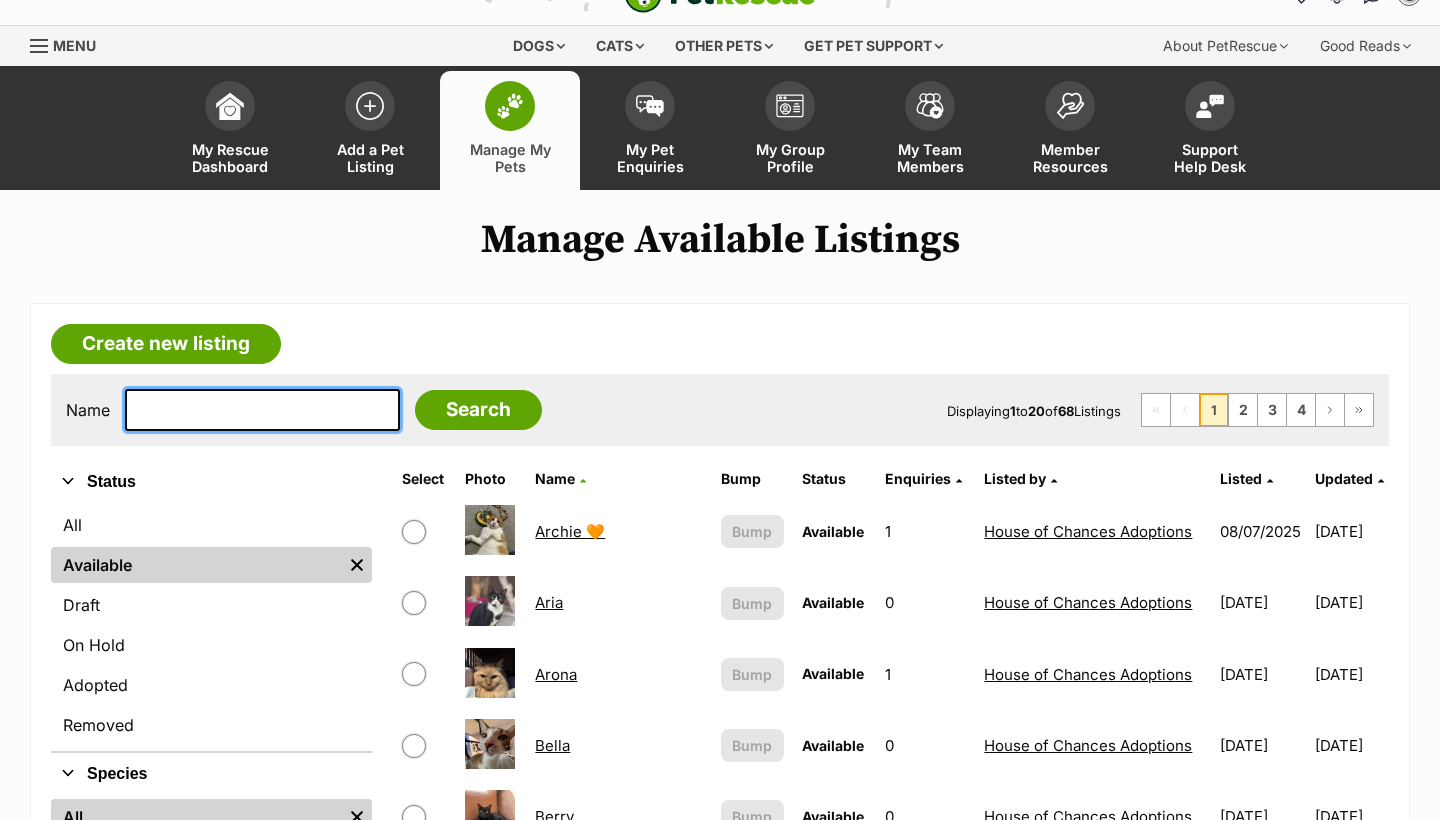 click at bounding box center (262, 410) 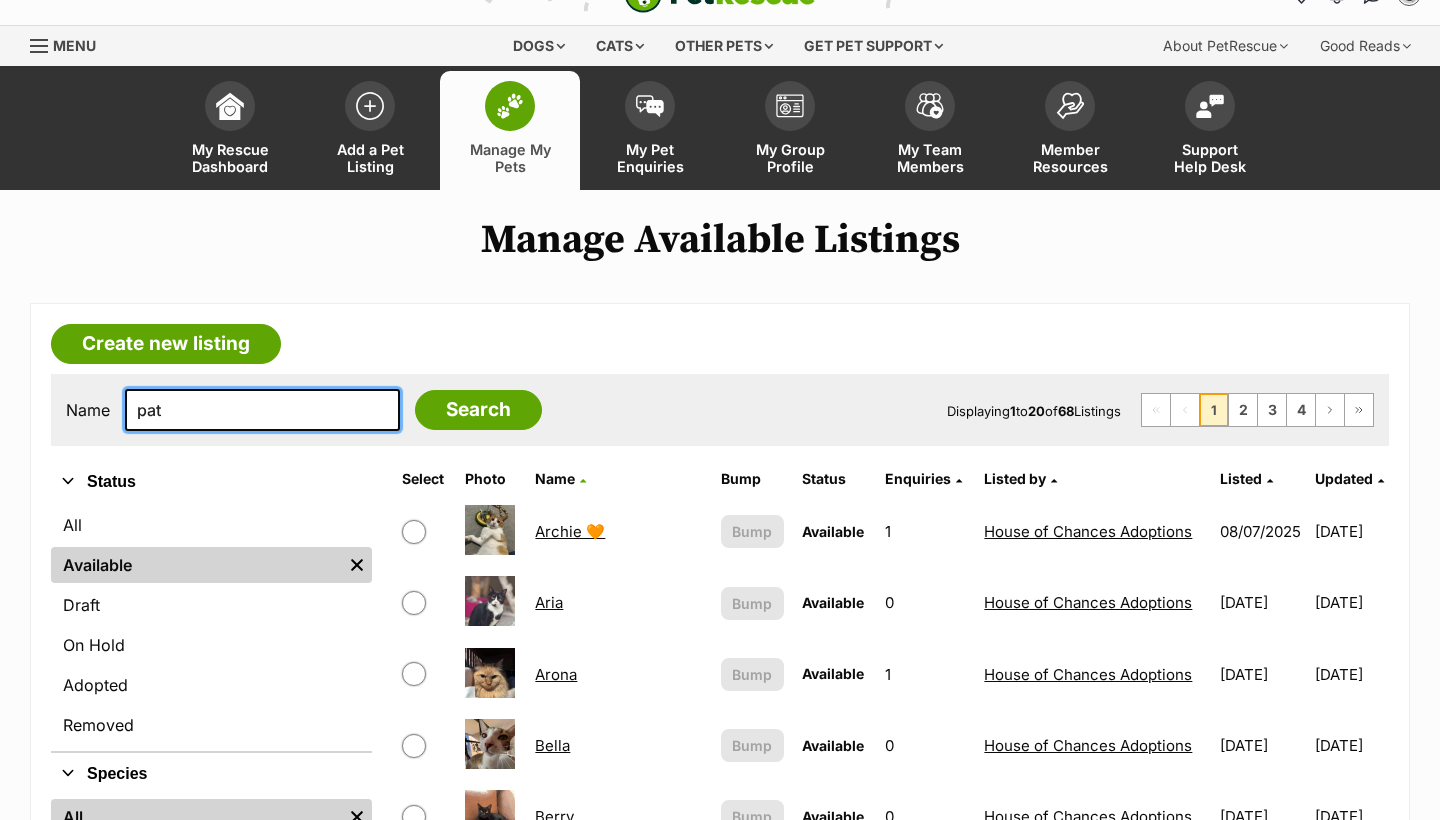 type on "[NAME]" 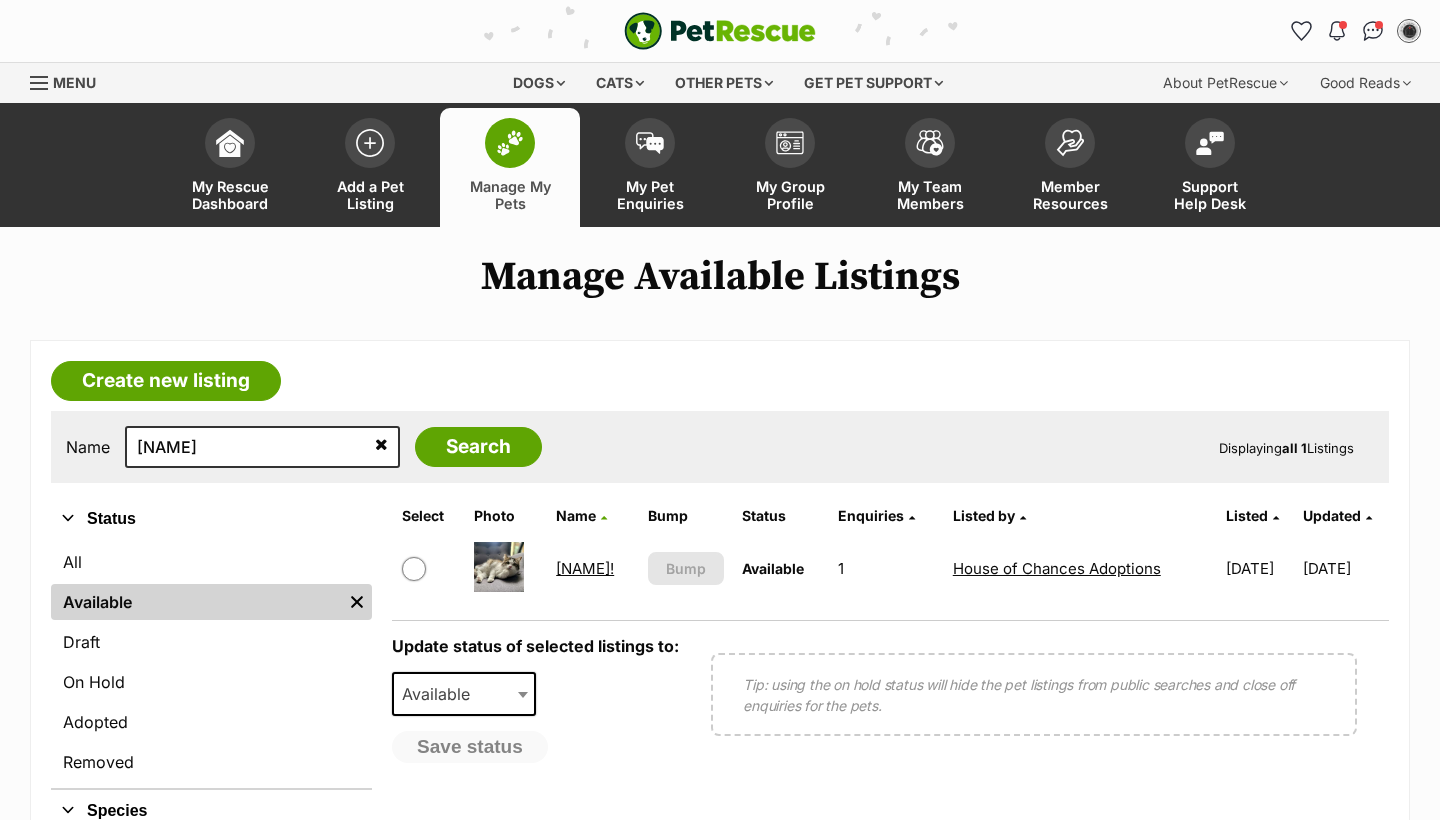 scroll, scrollTop: 31, scrollLeft: 0, axis: vertical 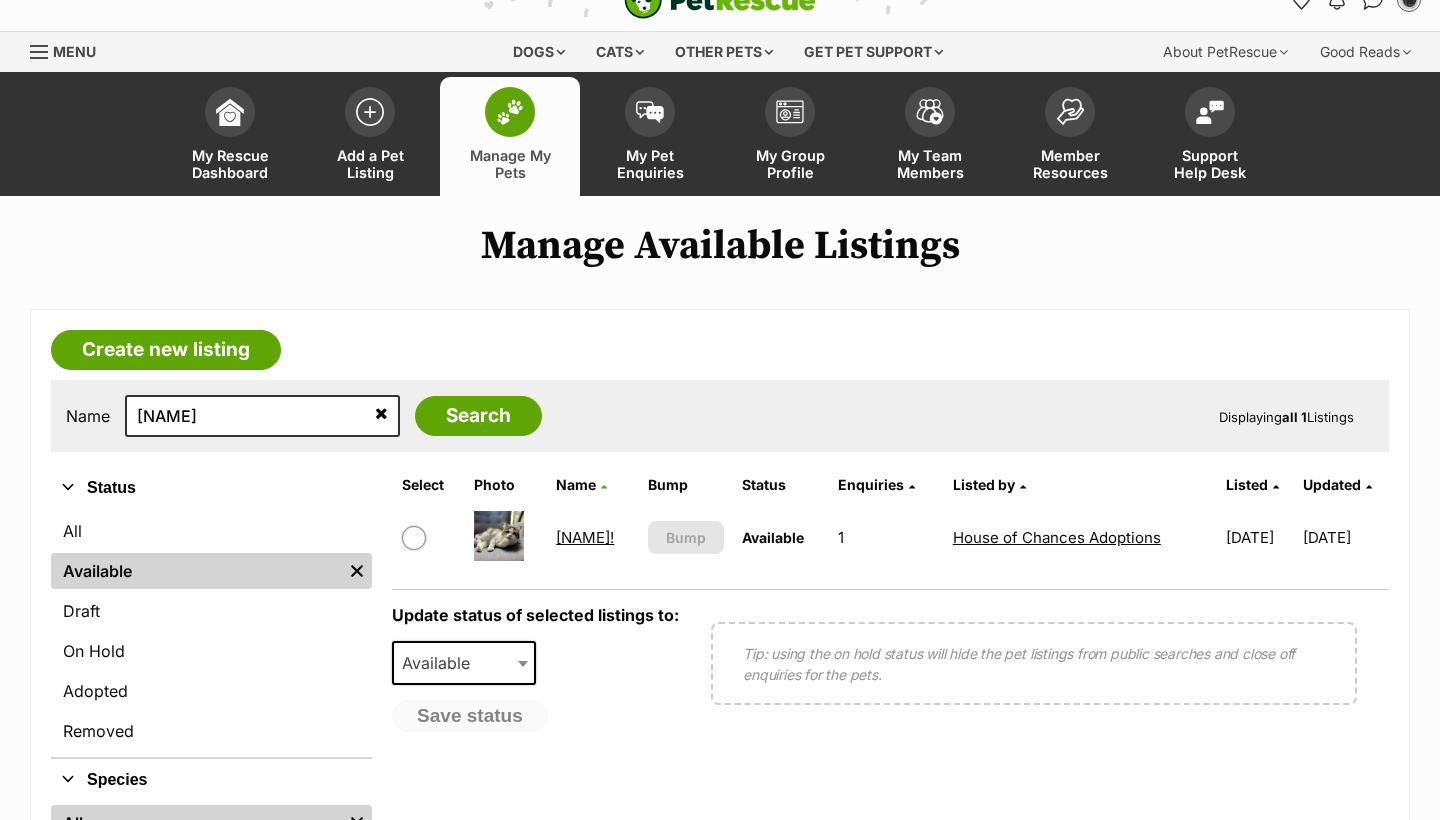 click on "Patty!" at bounding box center [585, 537] 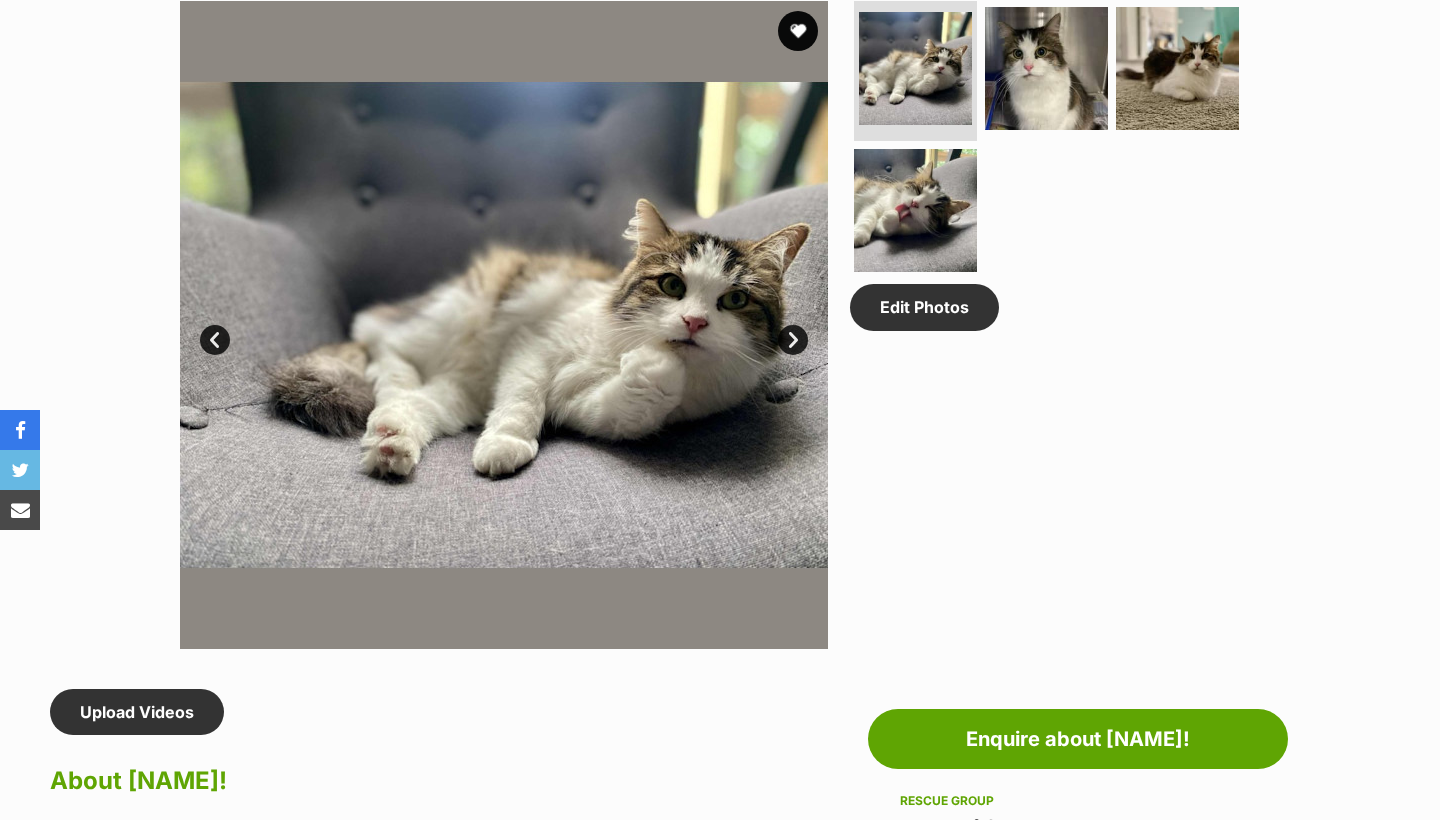 scroll, scrollTop: 0, scrollLeft: 0, axis: both 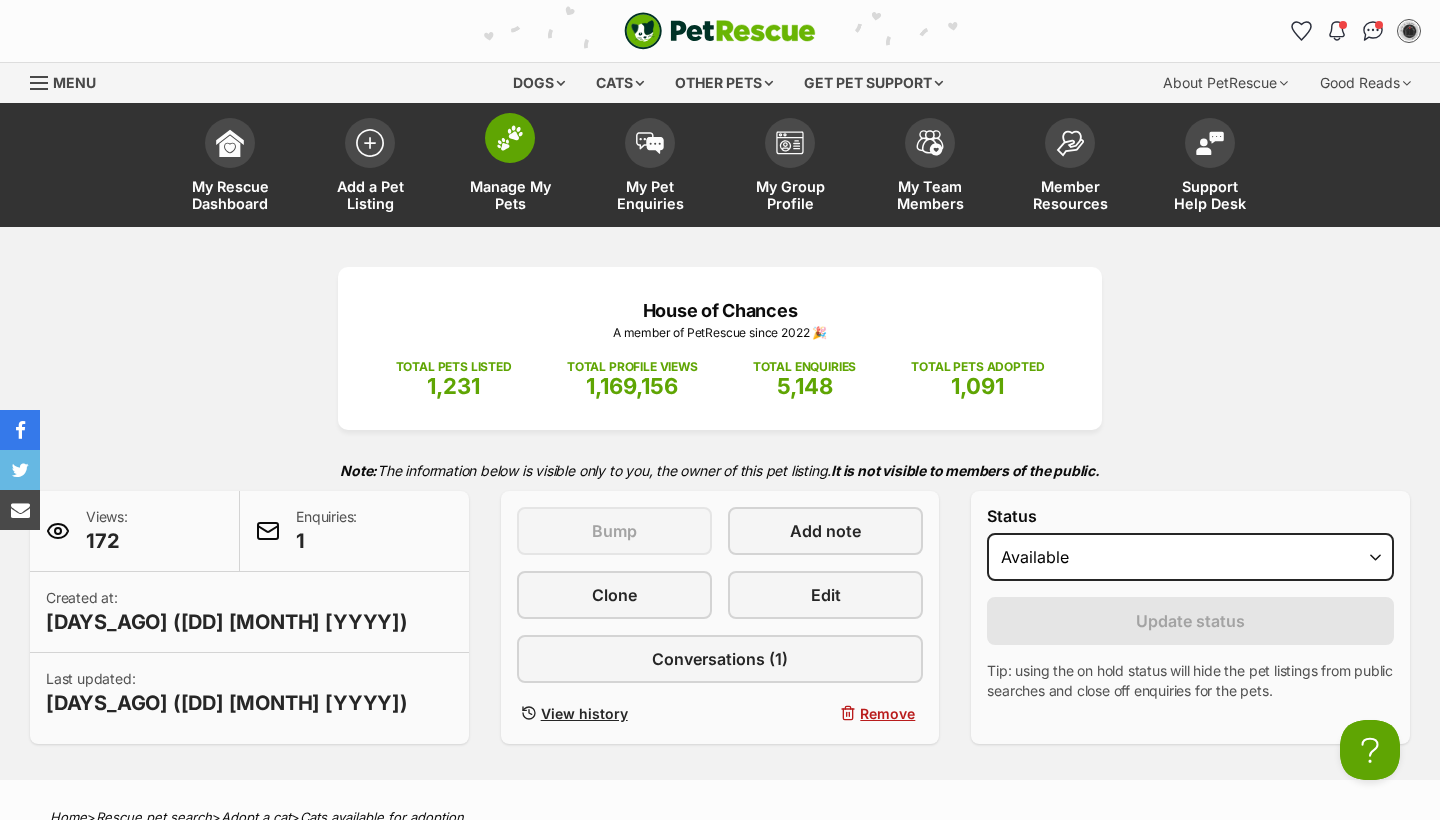 click on "Manage My Pets" at bounding box center (510, 167) 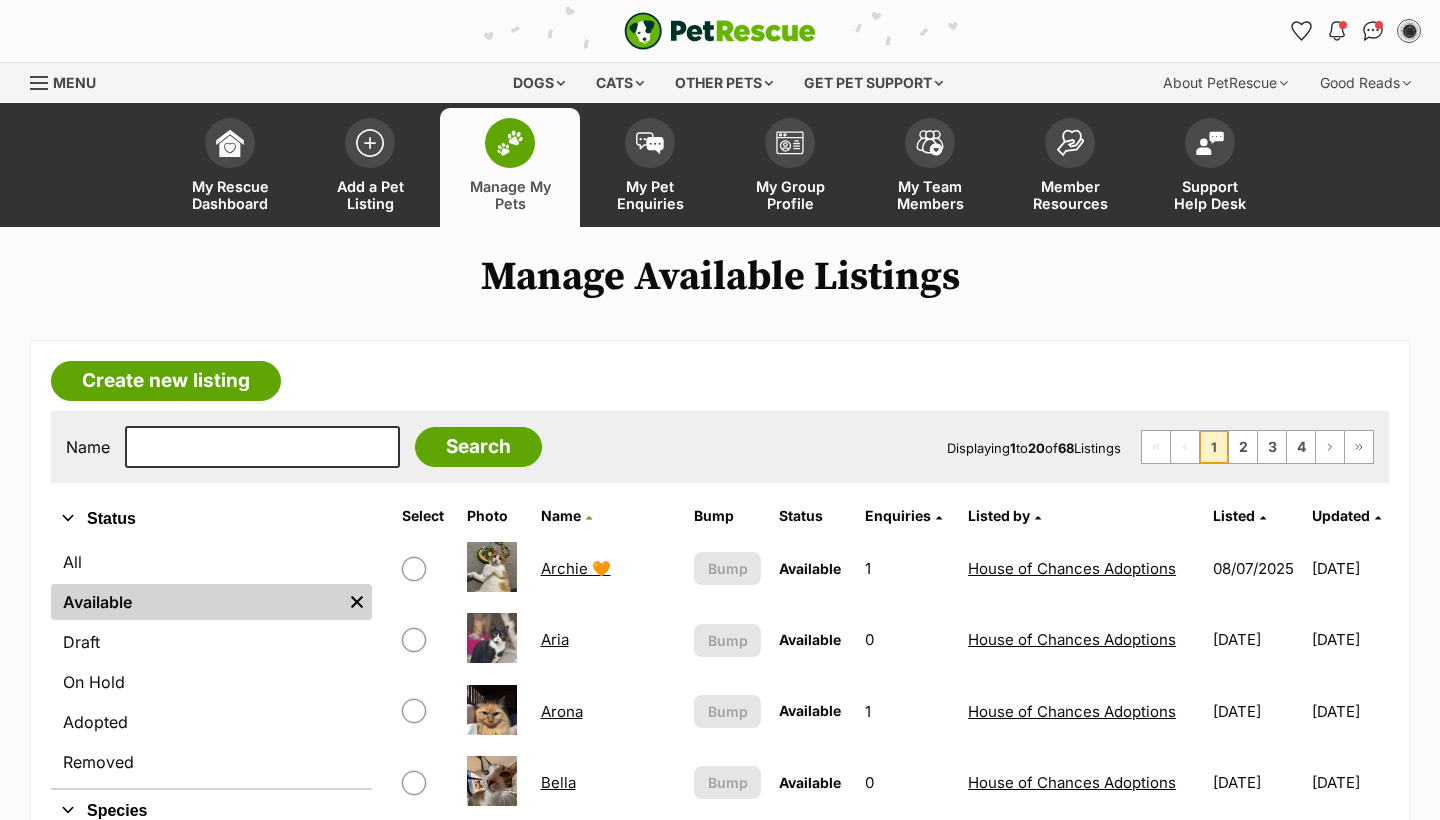 scroll, scrollTop: 0, scrollLeft: 0, axis: both 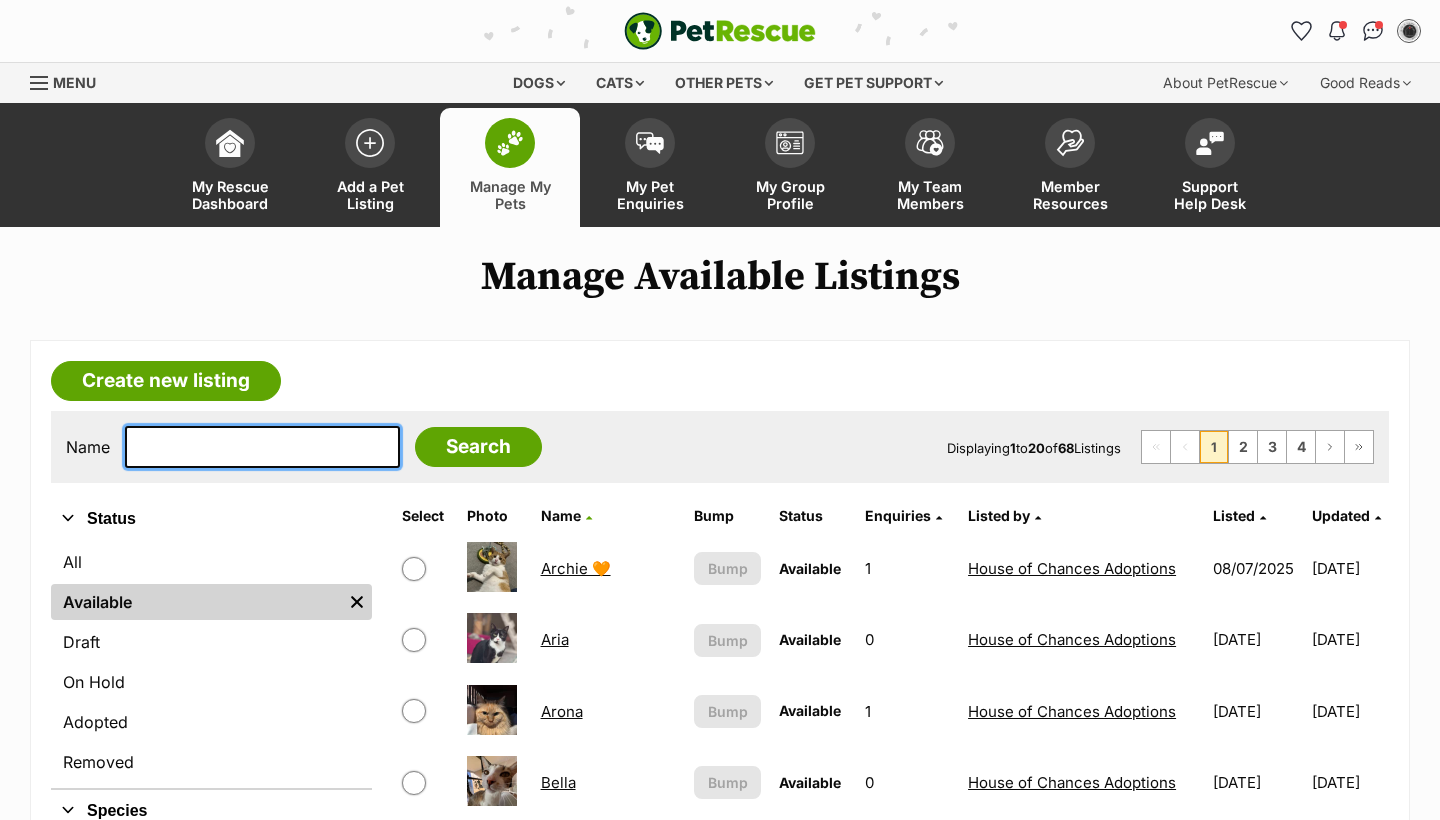 click at bounding box center (262, 447) 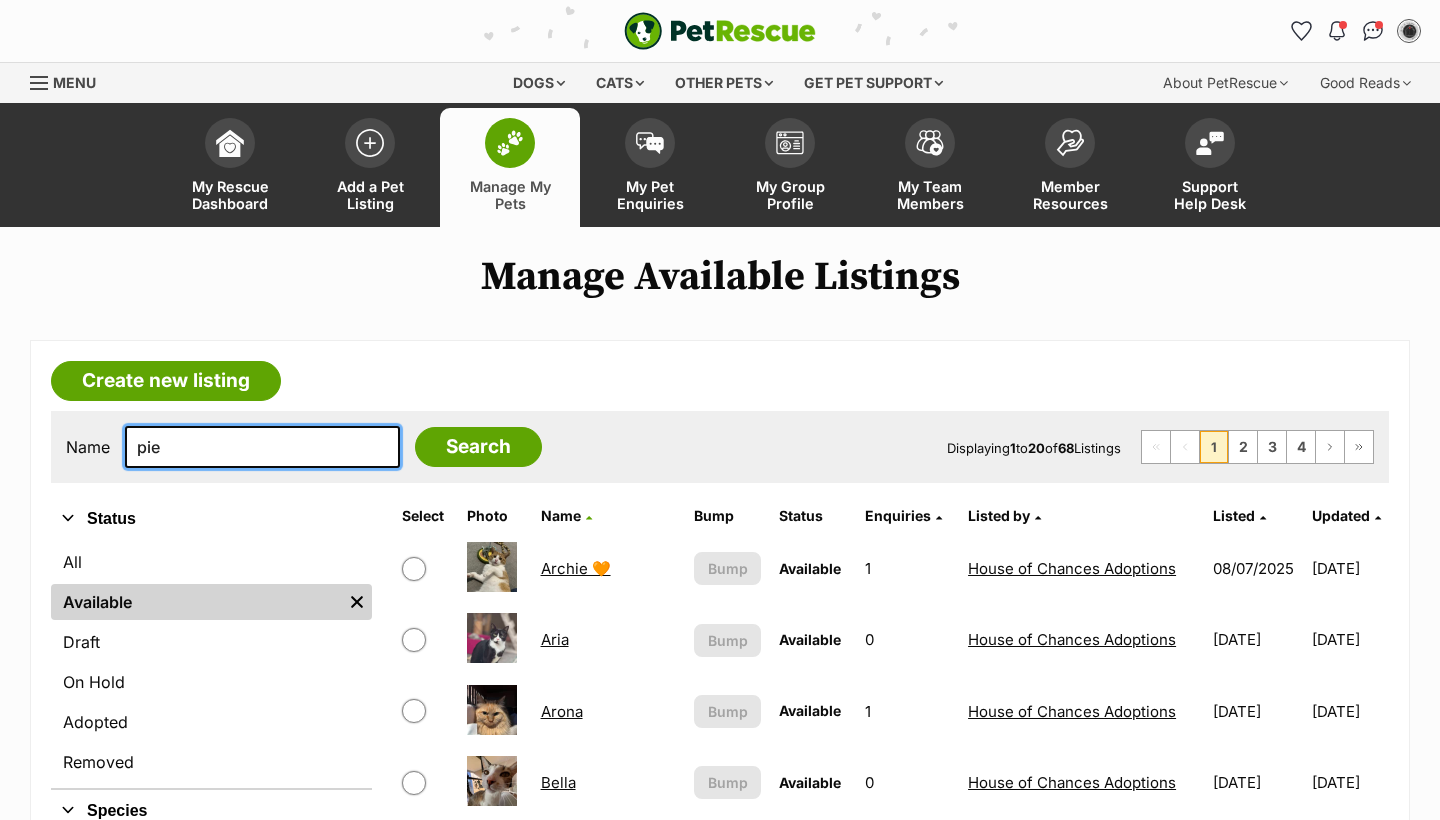 type on "pie" 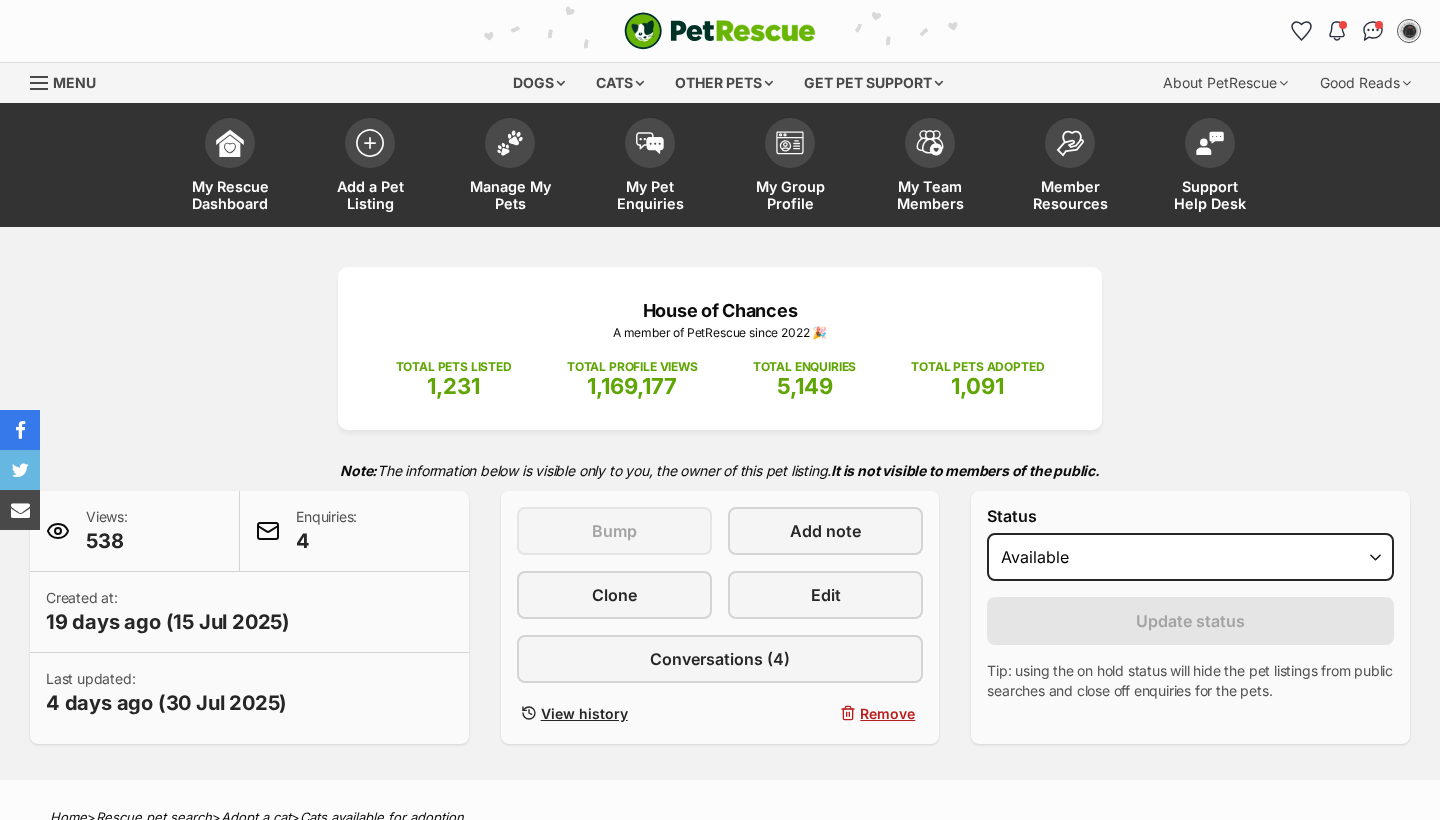 scroll, scrollTop: 251, scrollLeft: 0, axis: vertical 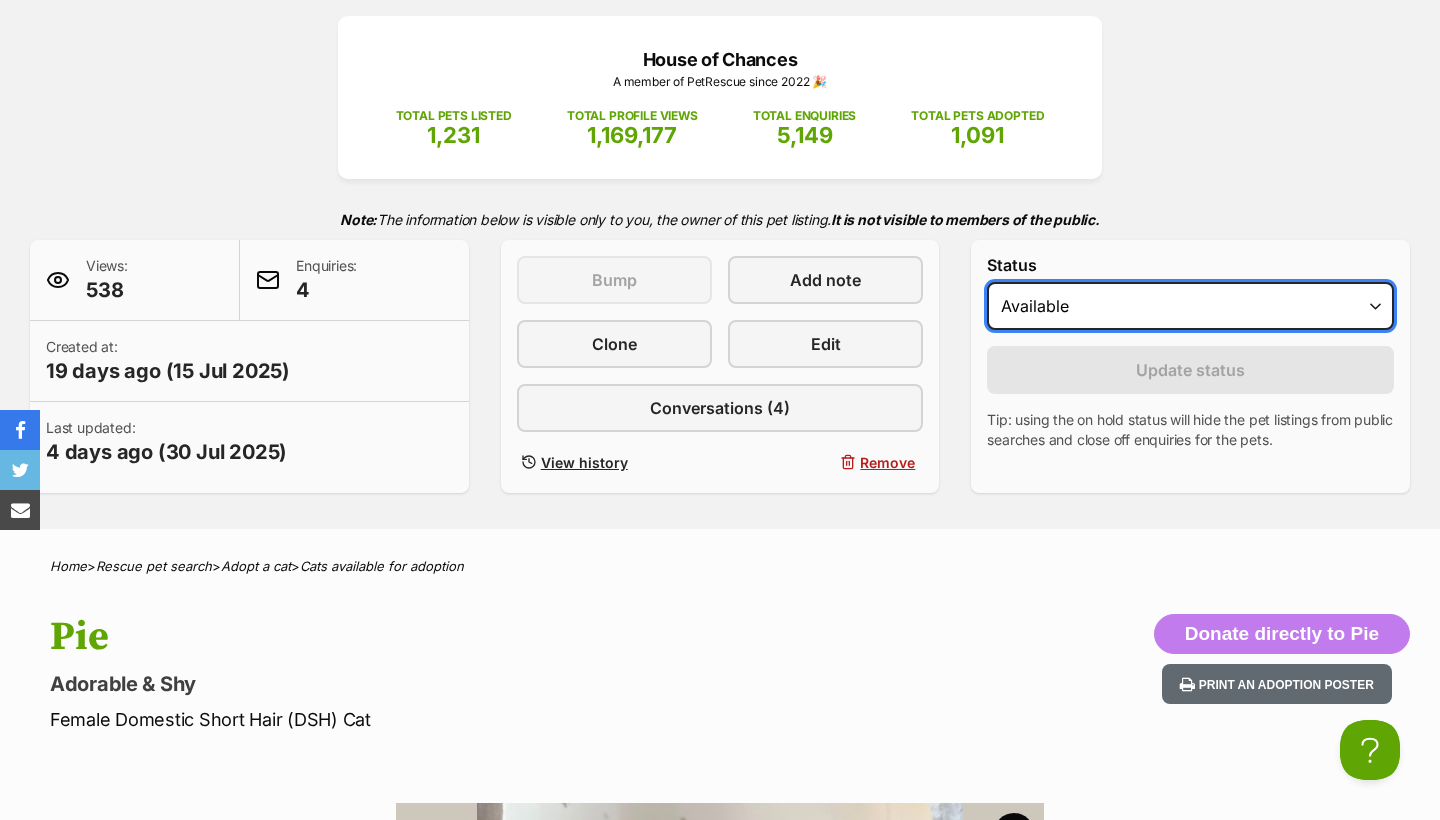 select on "rehomed" 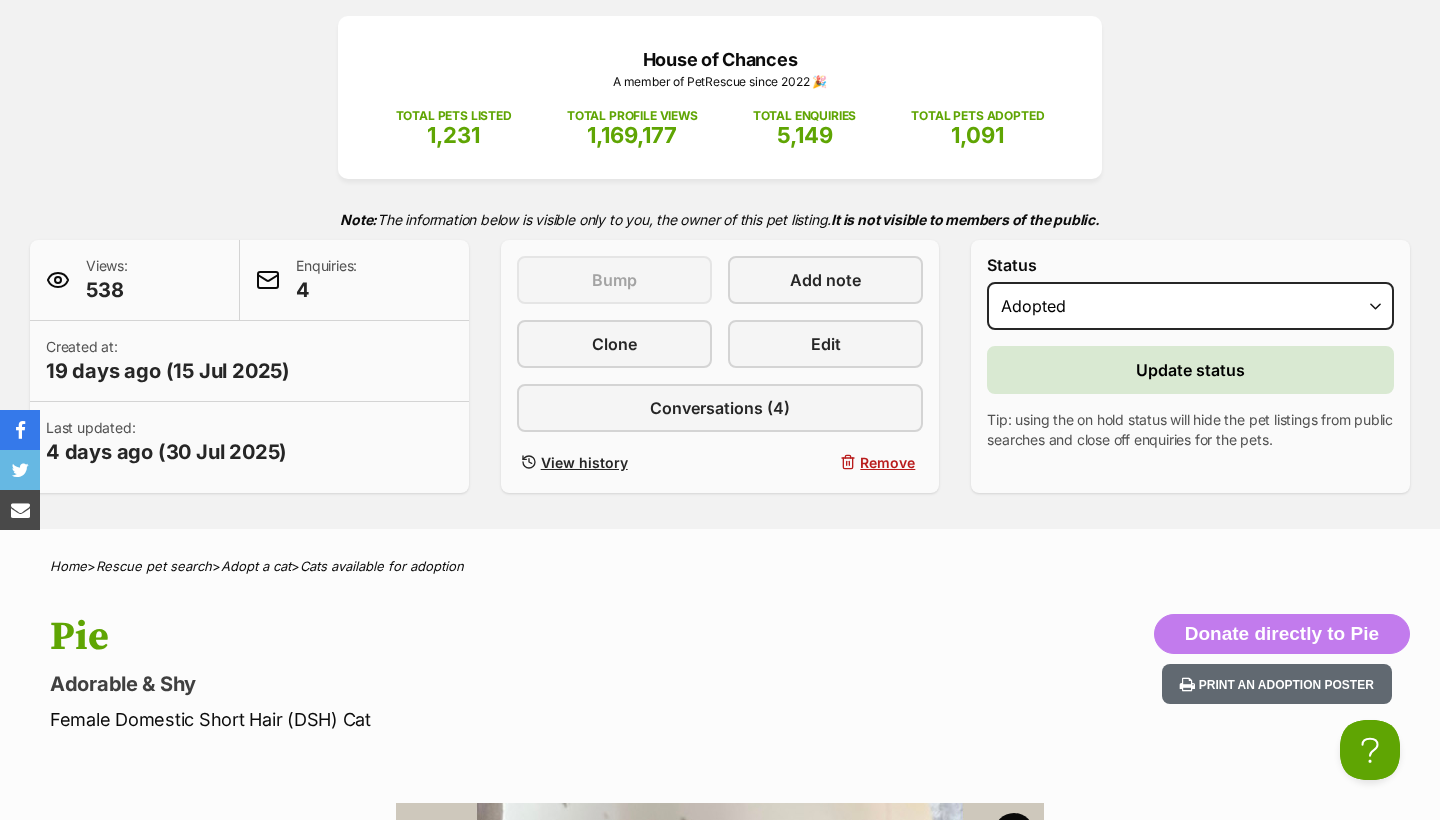 click on "Update status" at bounding box center [1190, 370] 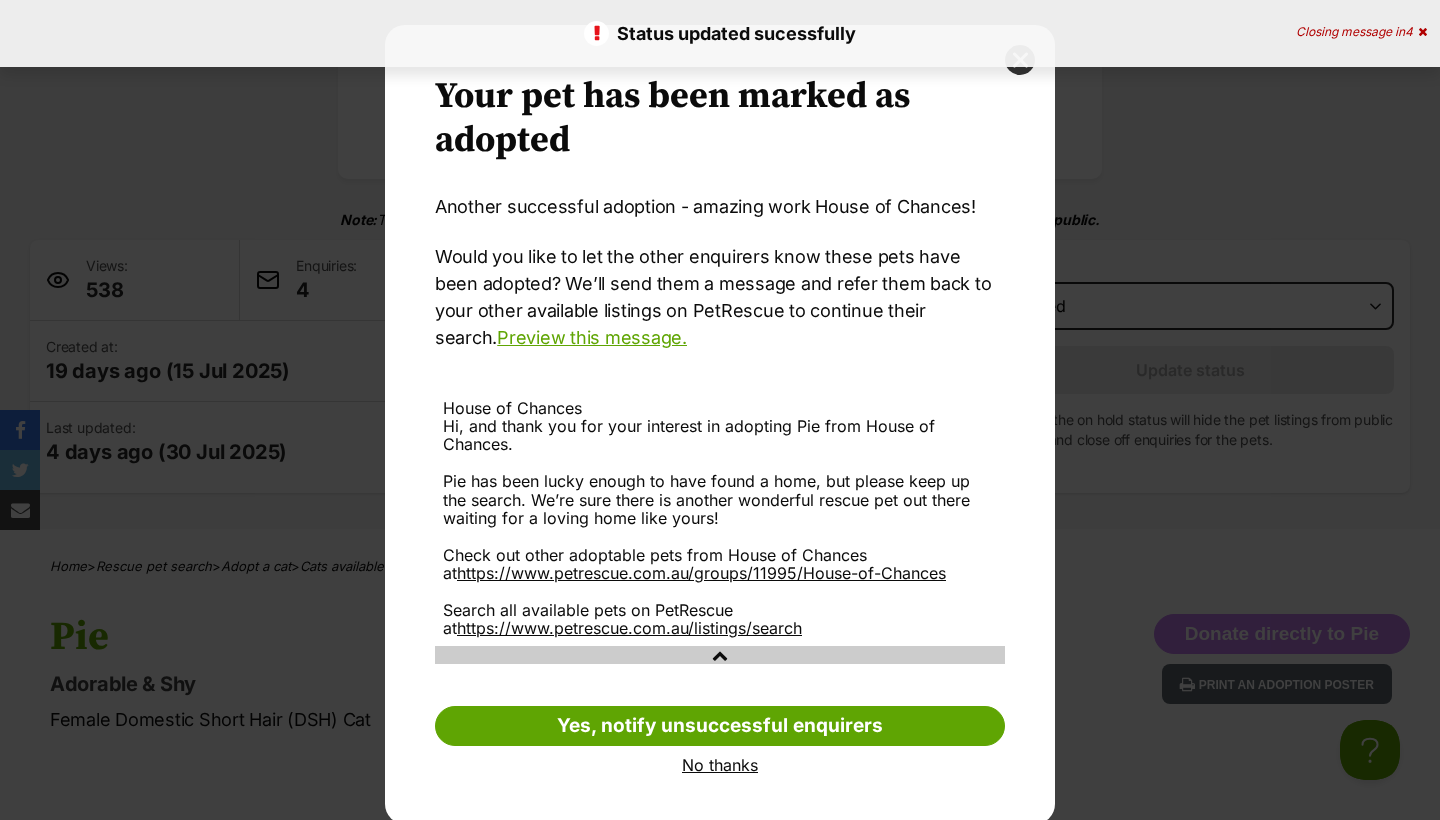 scroll, scrollTop: 0, scrollLeft: 0, axis: both 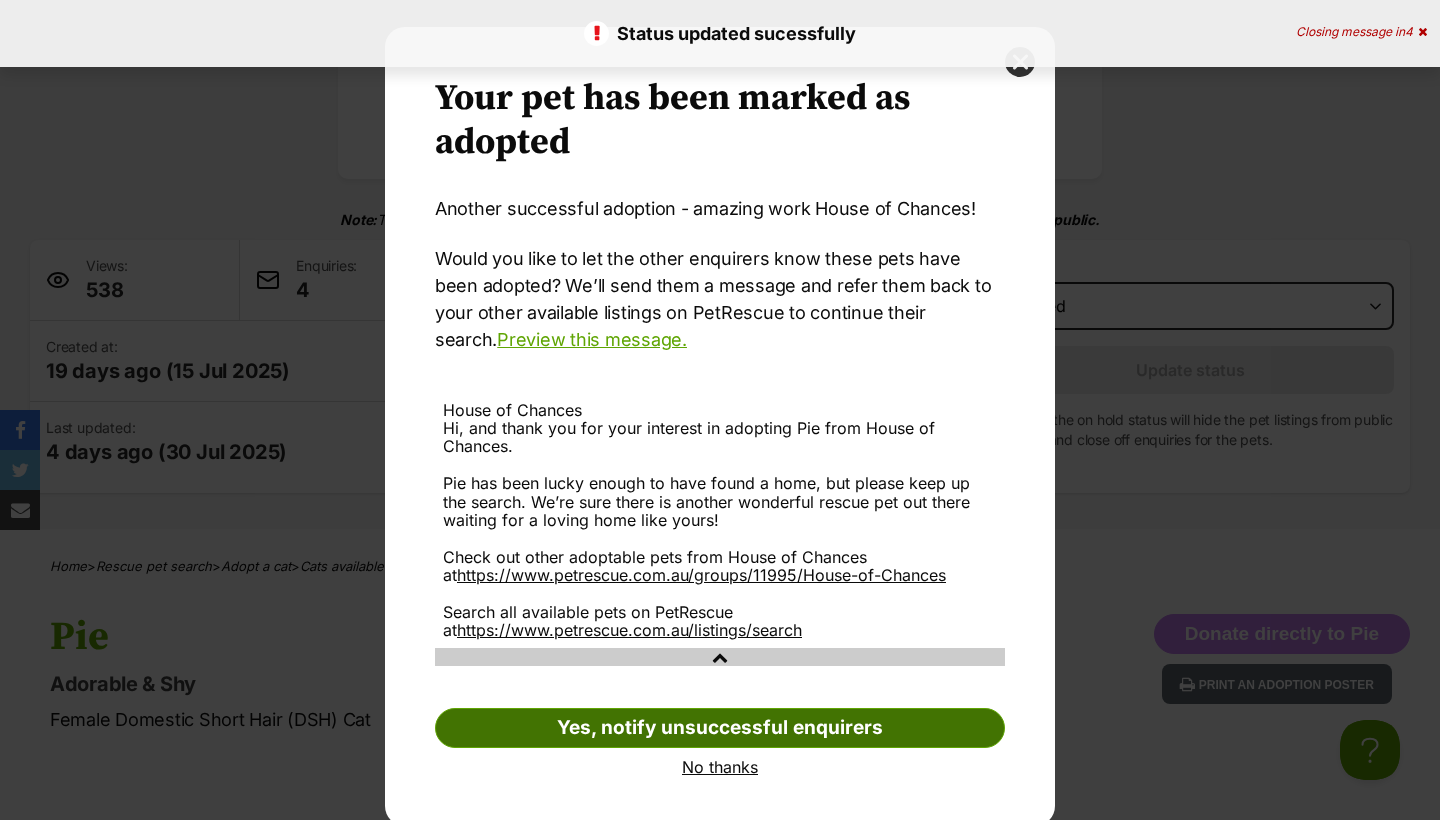 click on "Yes, notify unsuccessful enquirers" at bounding box center (720, 728) 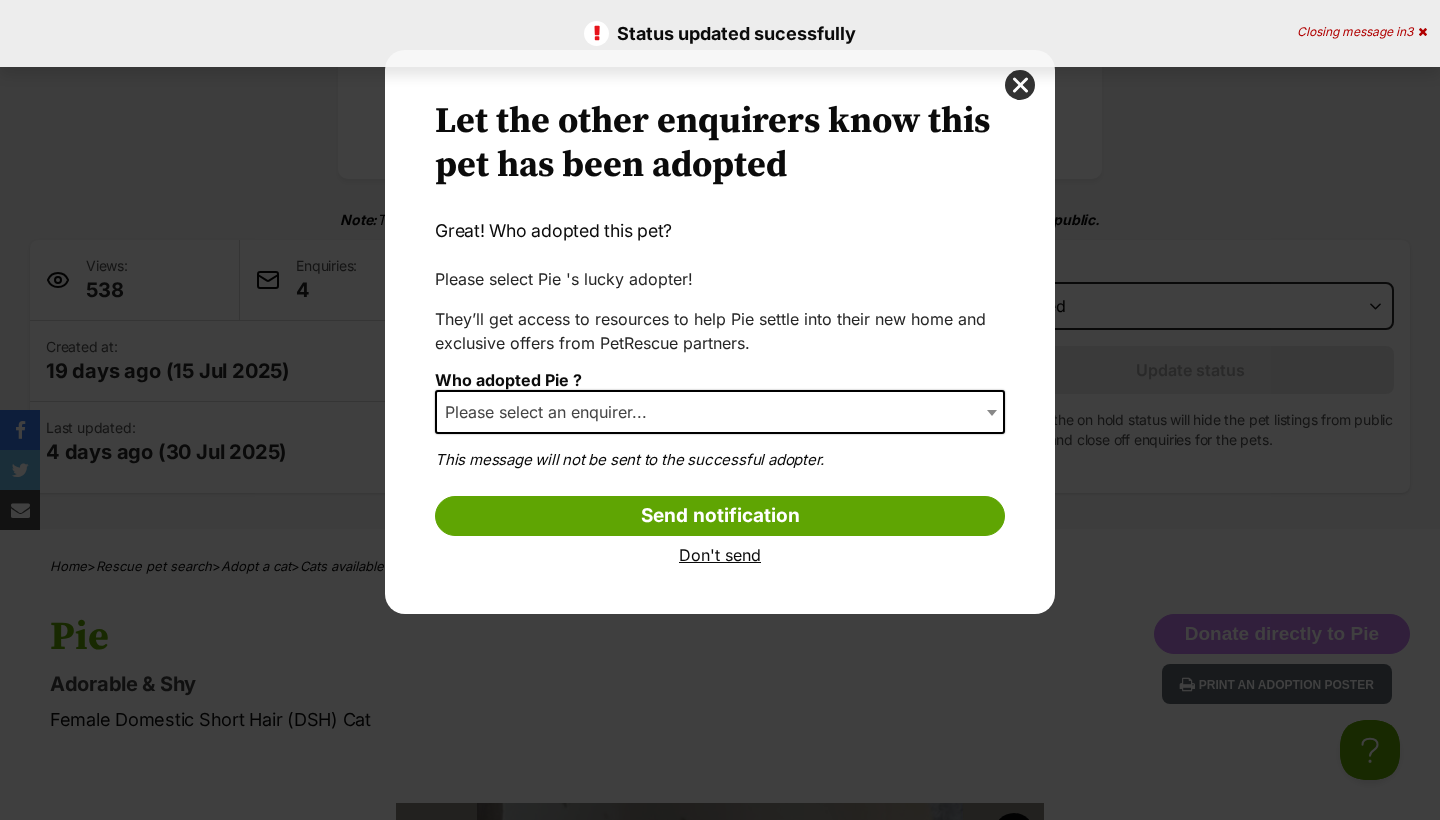 scroll, scrollTop: 0, scrollLeft: 0, axis: both 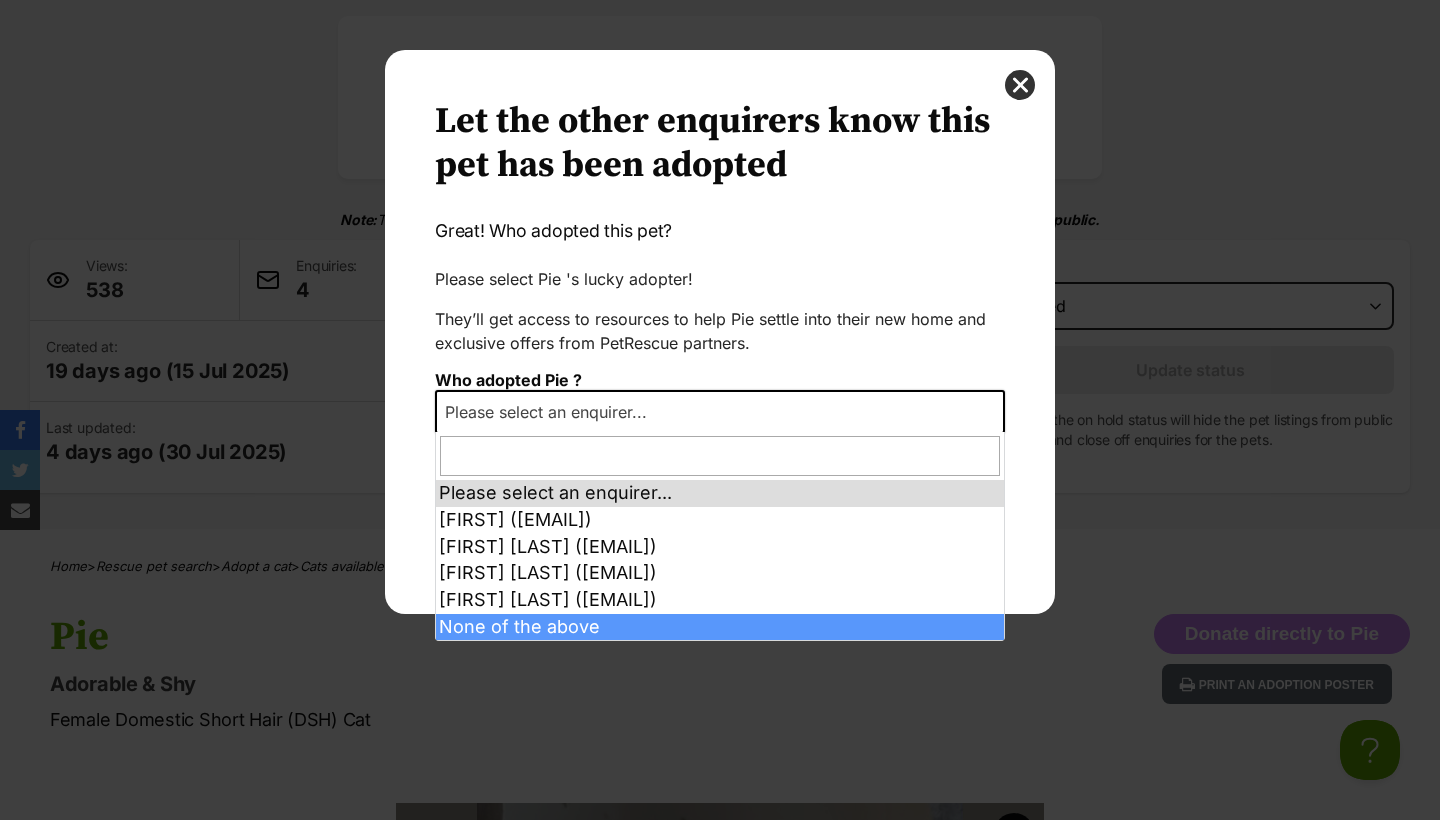 select on "other" 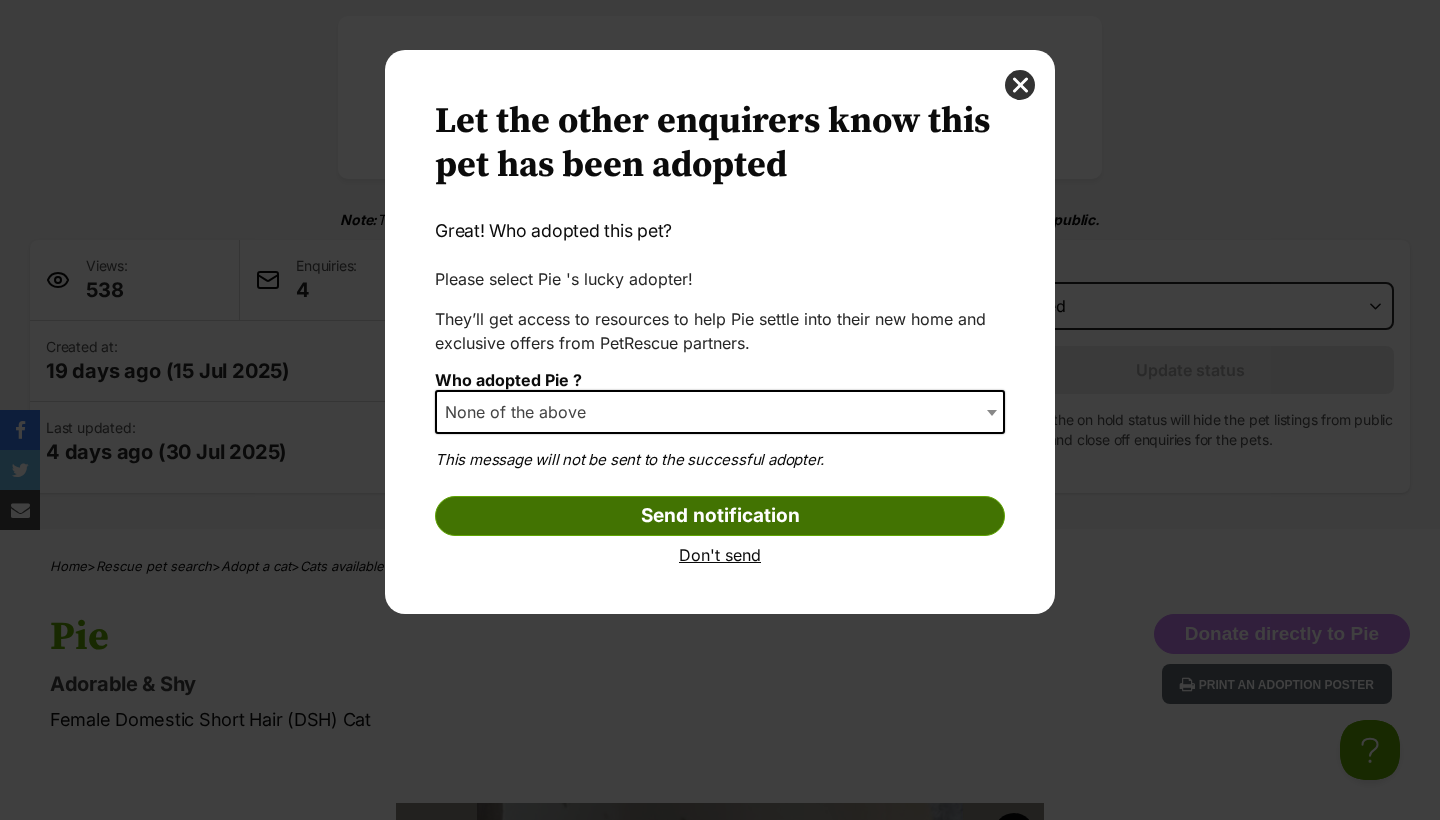 click on "Send notification" at bounding box center [720, 516] 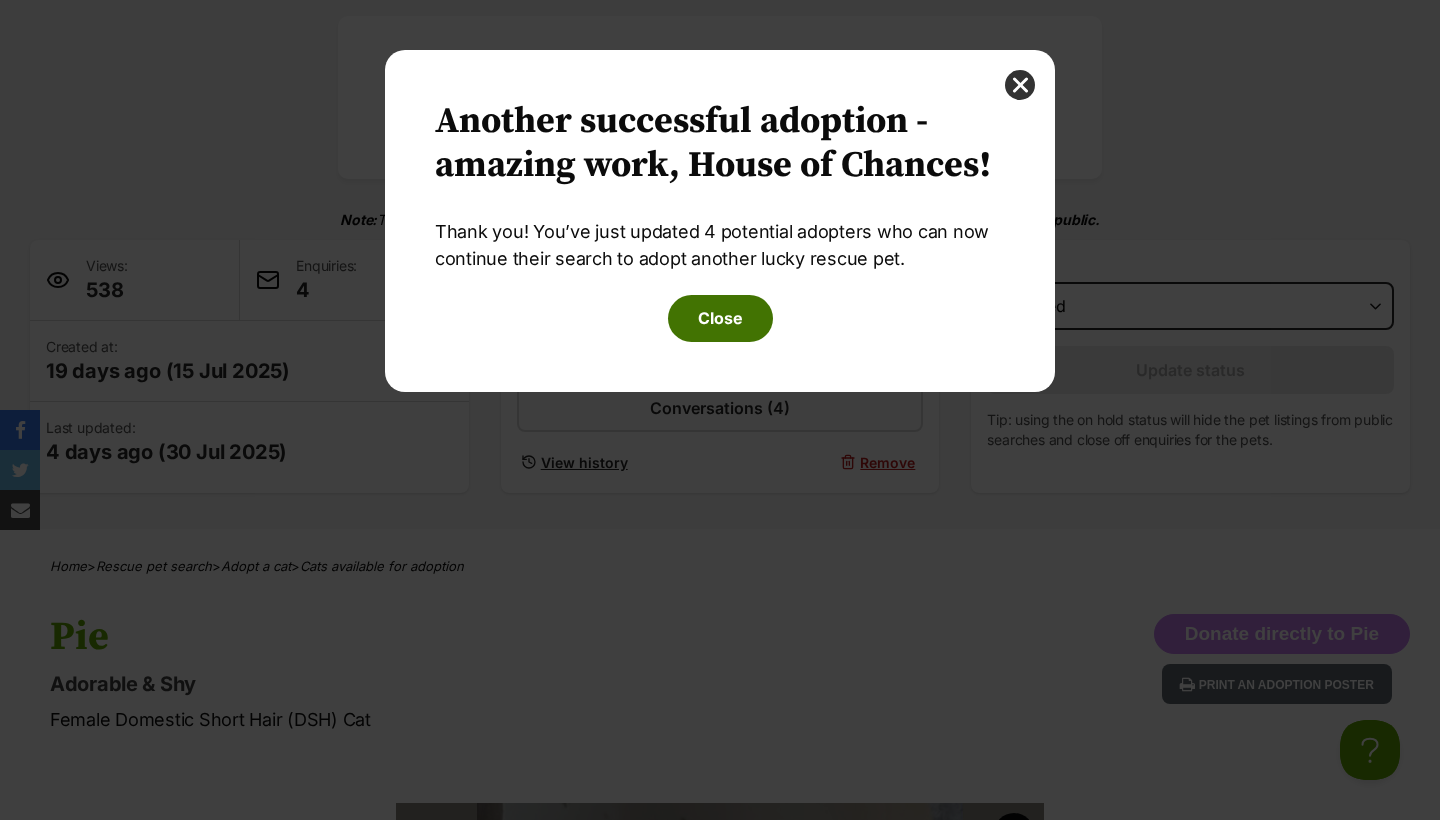 click on "Close" at bounding box center (720, 318) 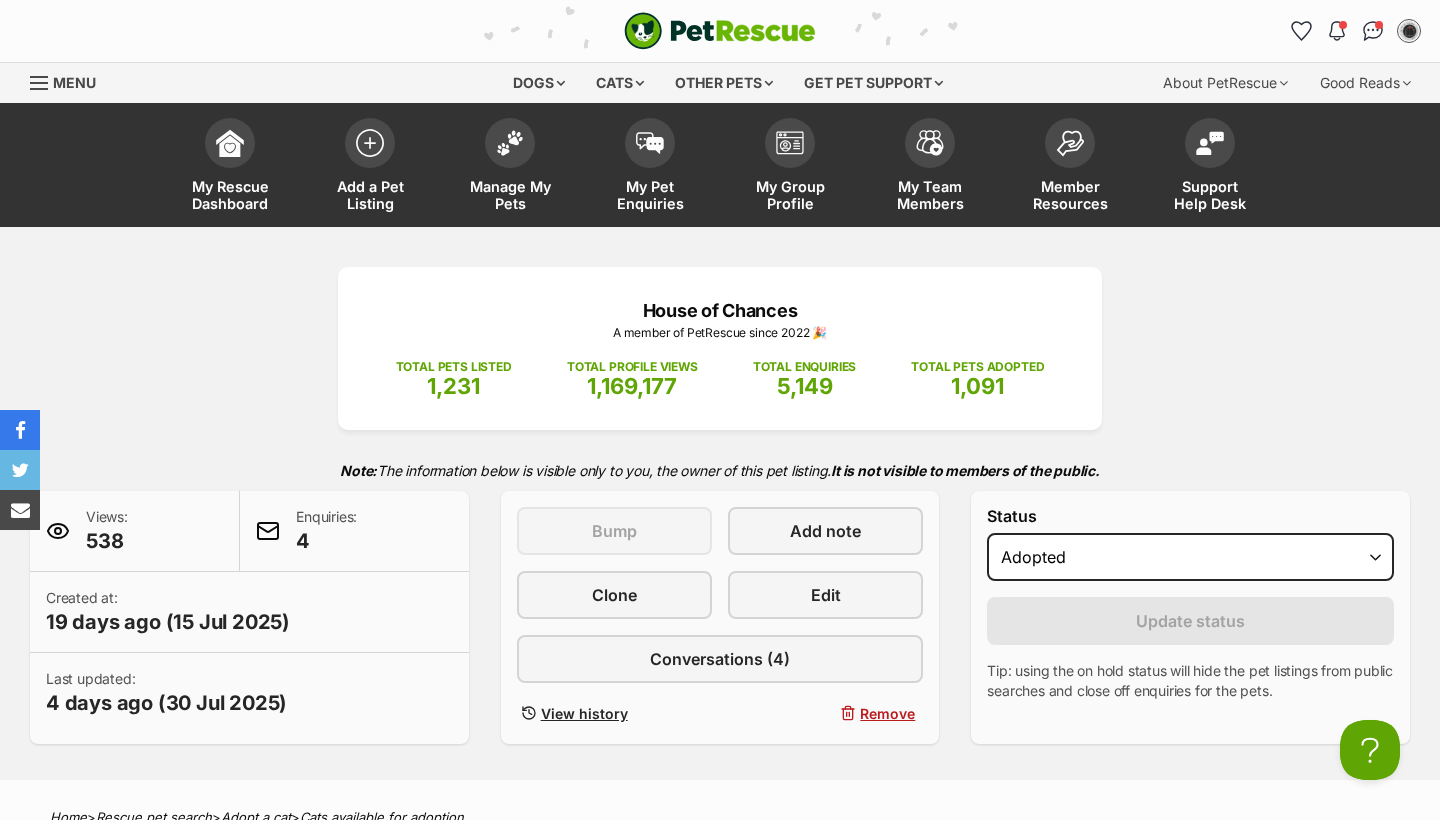 scroll, scrollTop: 0, scrollLeft: 0, axis: both 